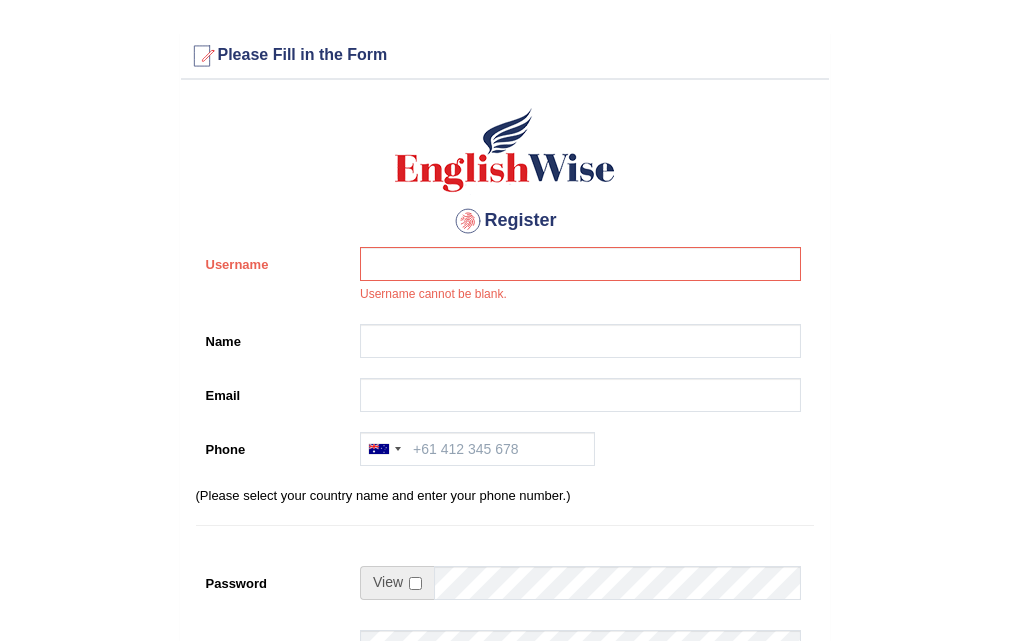 scroll, scrollTop: 0, scrollLeft: 0, axis: both 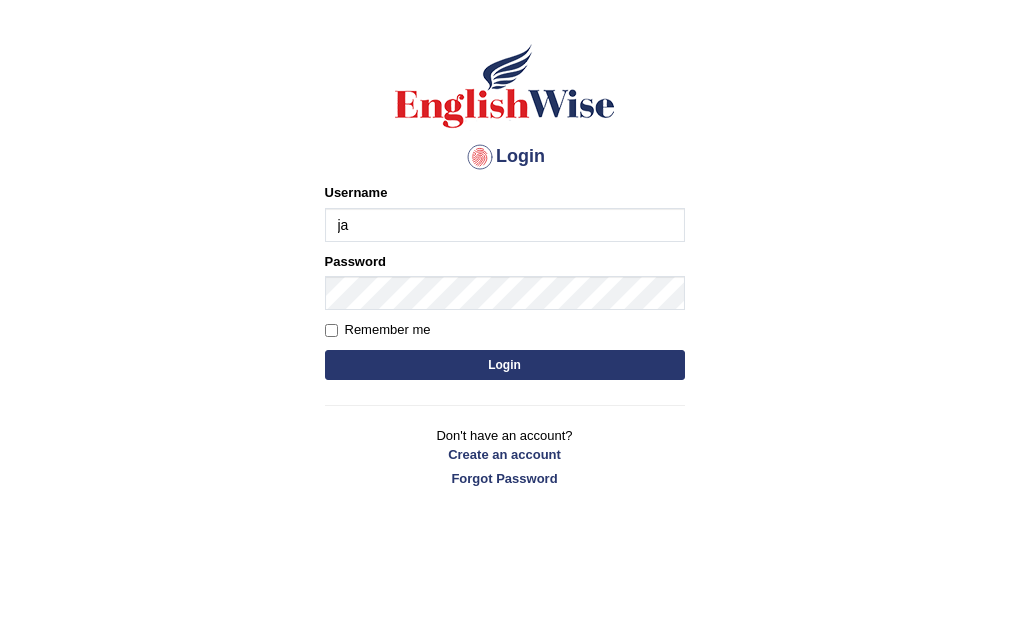 type on "j" 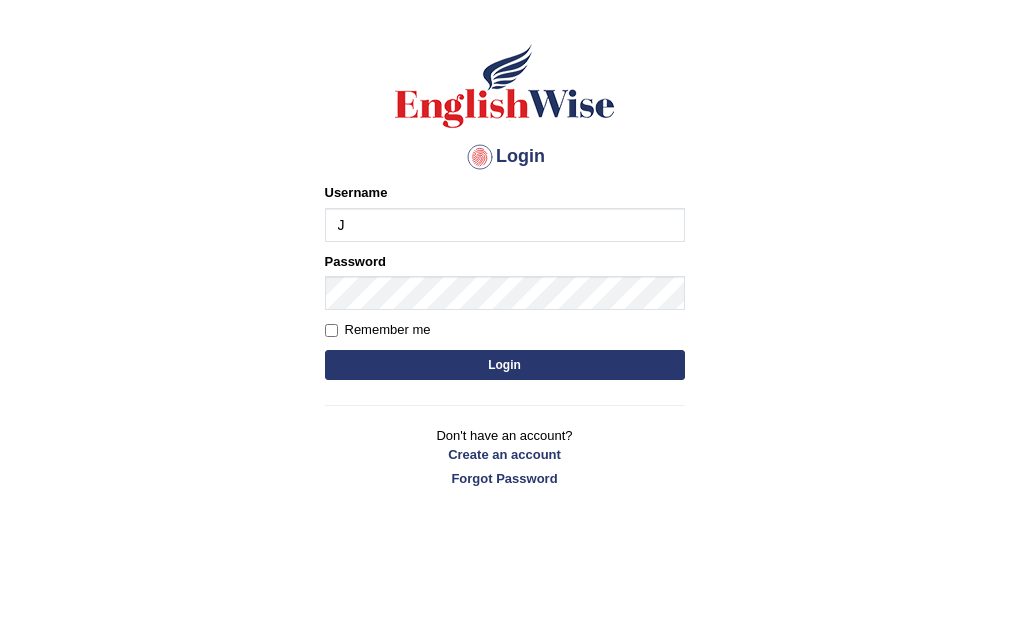 type on "[FIRST][LAST]" 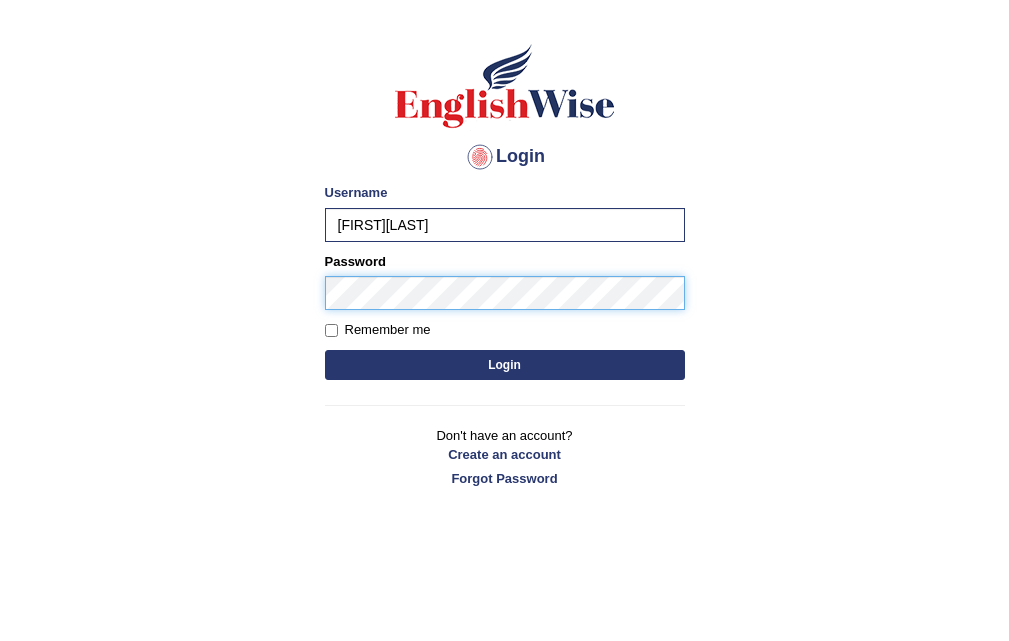 click on "Login" at bounding box center [505, 365] 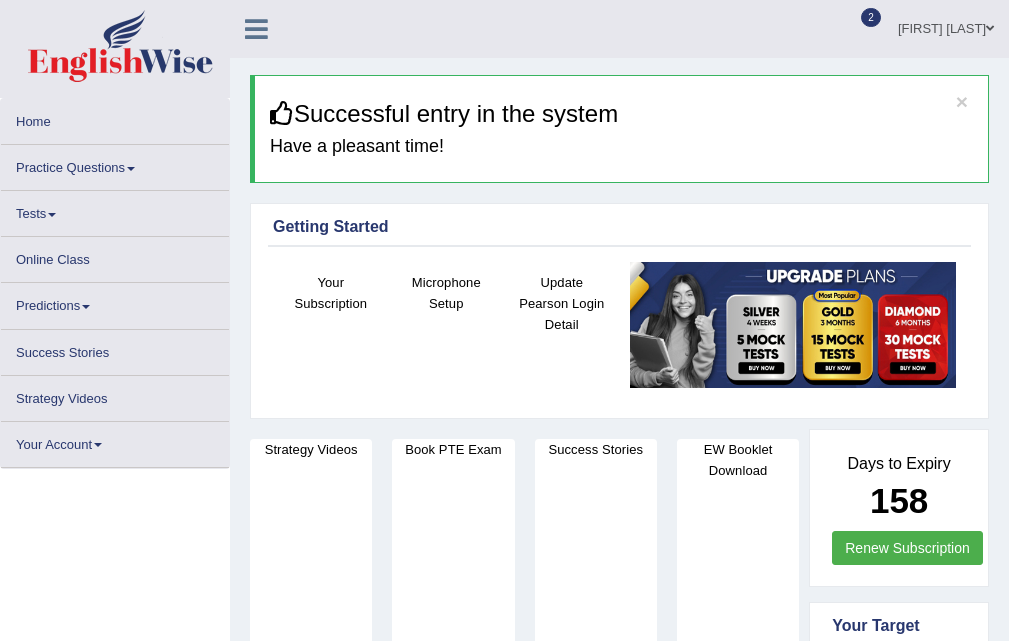 scroll, scrollTop: 0, scrollLeft: 0, axis: both 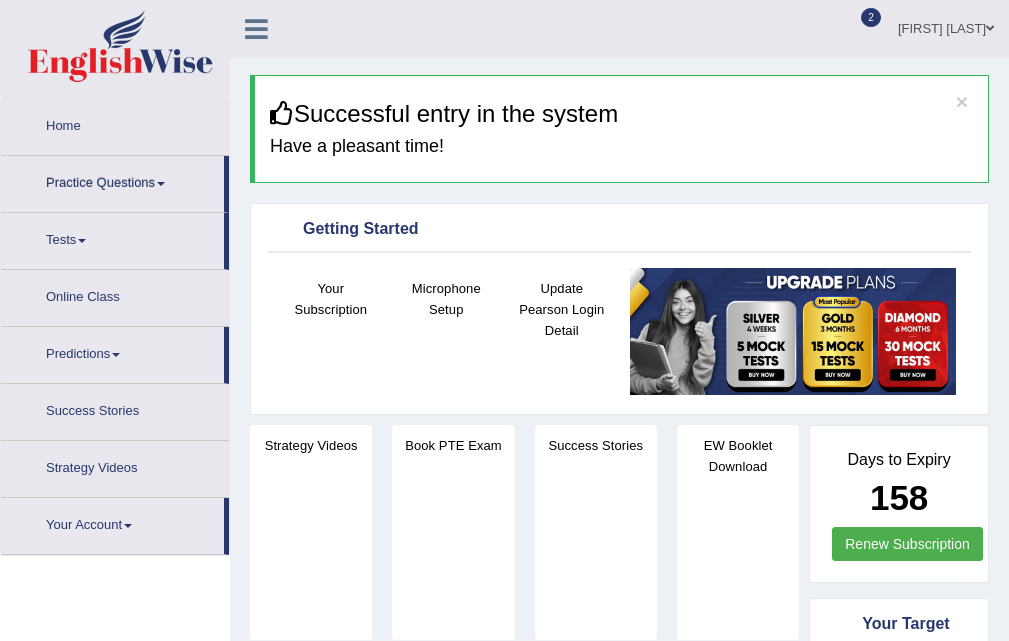click on "Practice Questions" at bounding box center (112, 181) 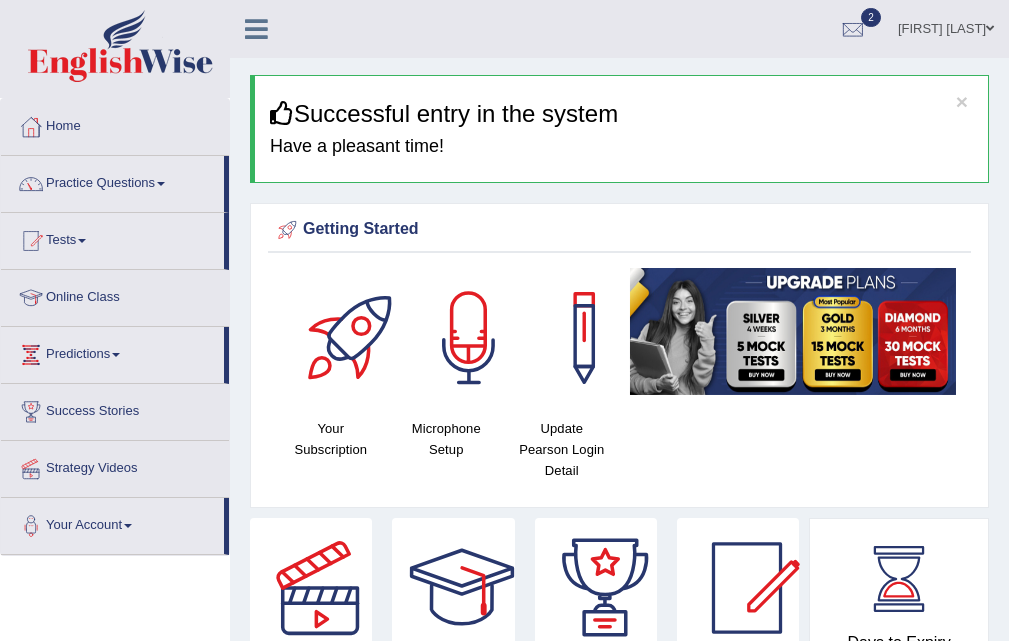 scroll, scrollTop: 0, scrollLeft: 0, axis: both 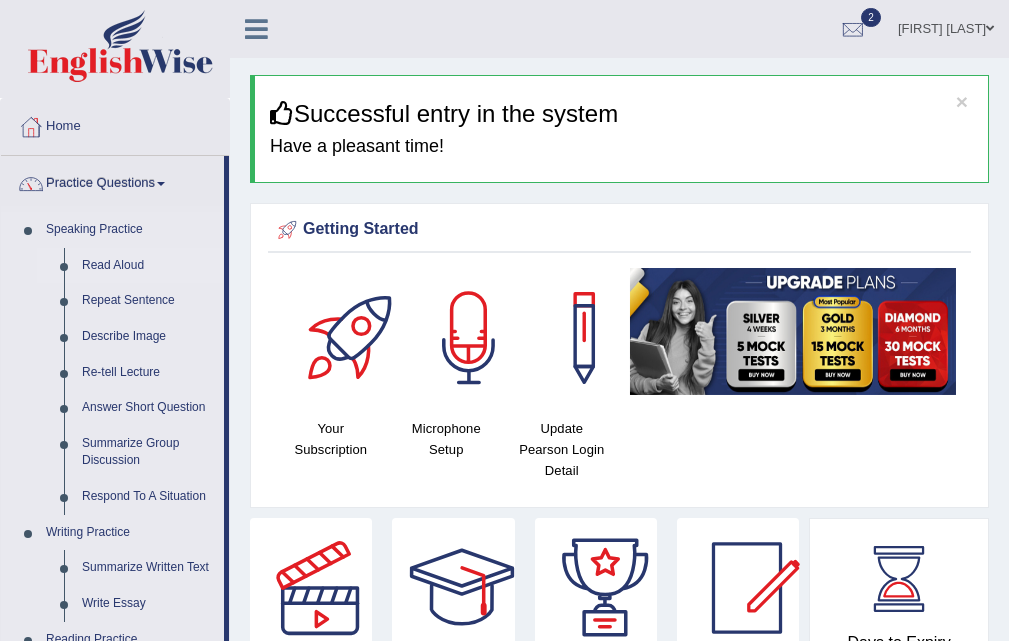 click on "Read Aloud" at bounding box center (148, 266) 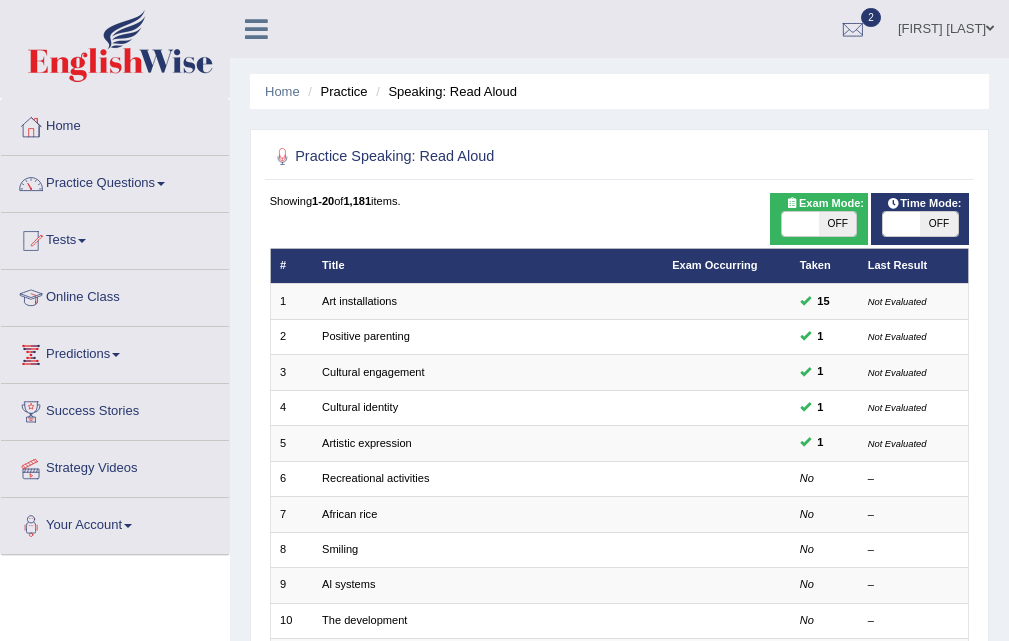 scroll, scrollTop: 0, scrollLeft: 0, axis: both 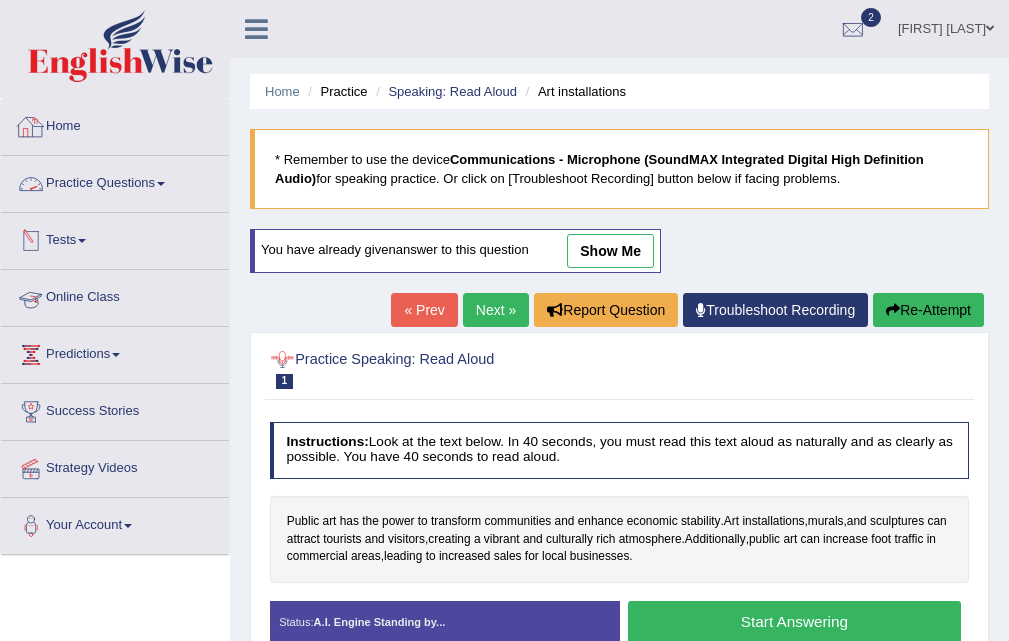 click on "Practice Questions" at bounding box center [115, 181] 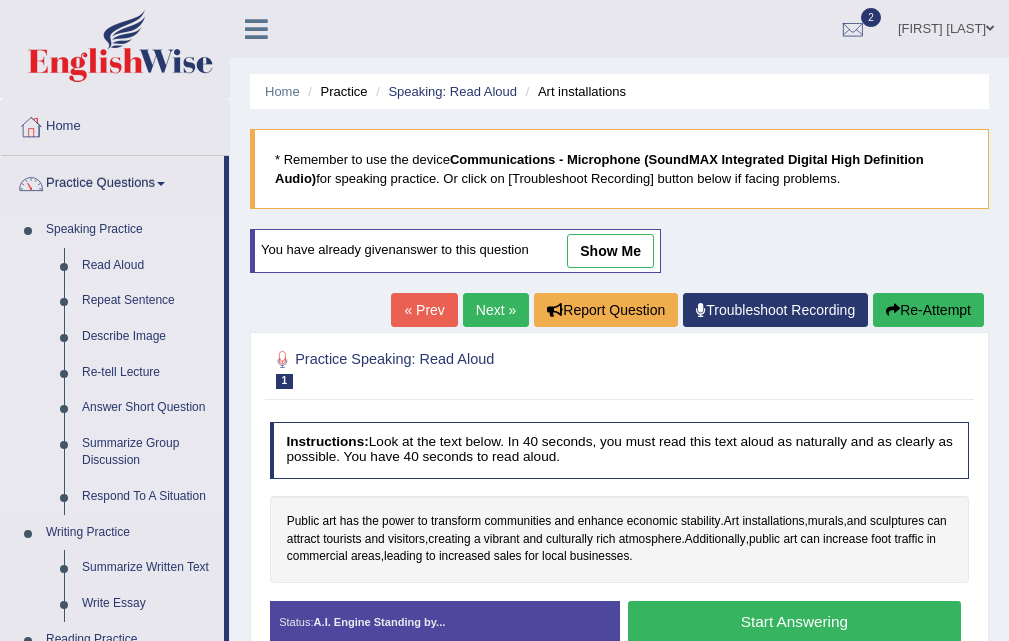 click on "Repeat Sentence" at bounding box center [148, 301] 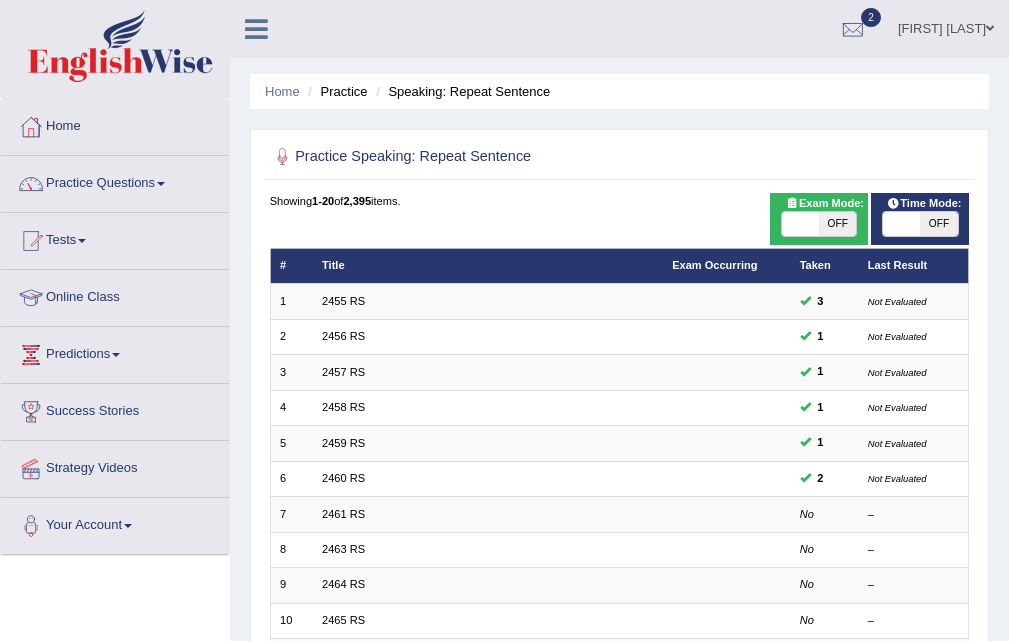 scroll, scrollTop: 0, scrollLeft: 0, axis: both 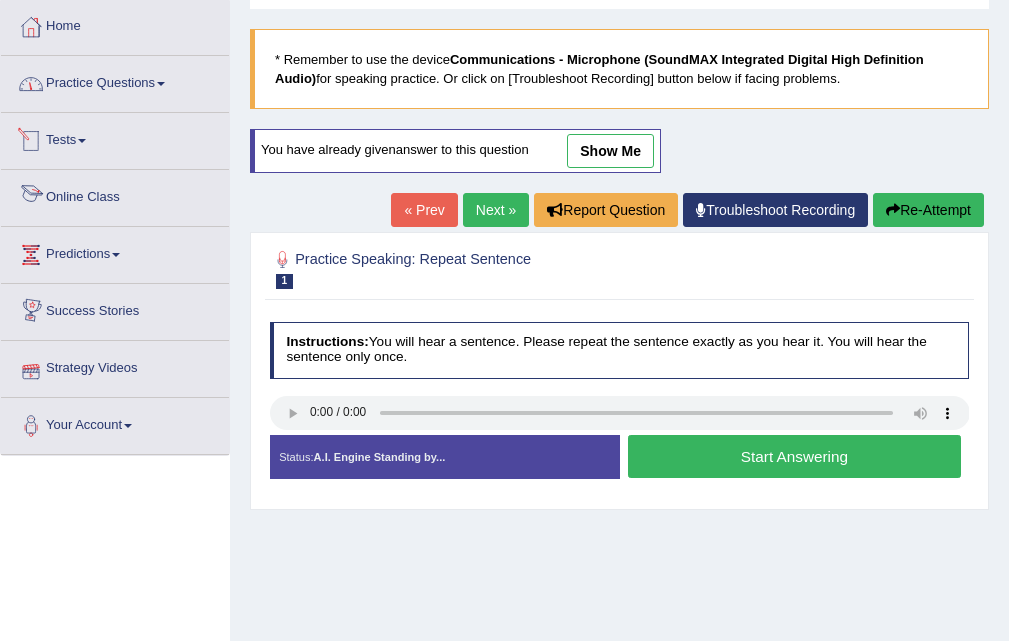 click on "Practice Questions" at bounding box center (115, 81) 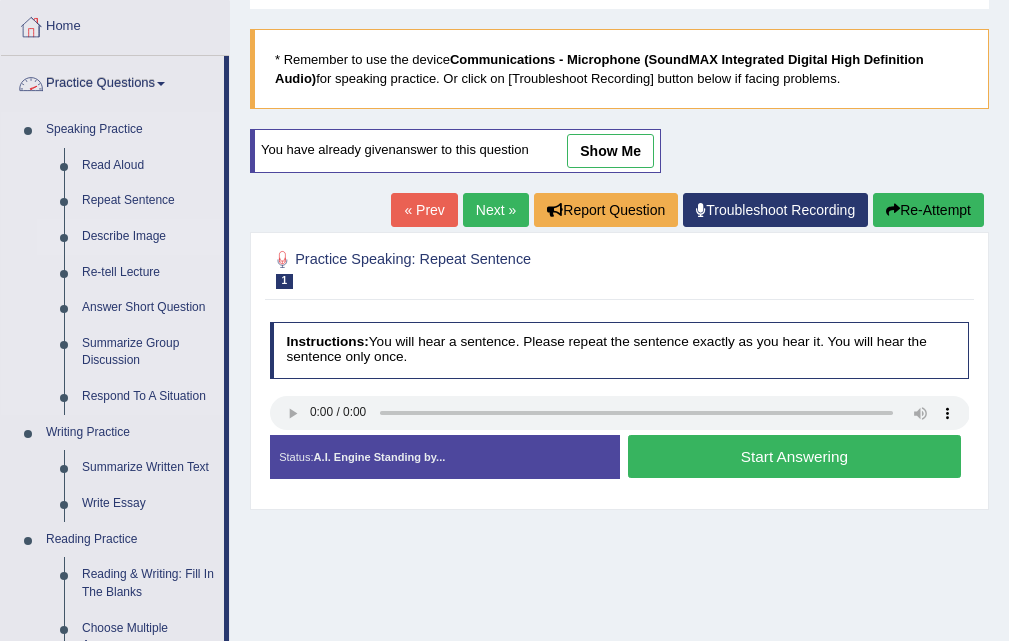 click on "Describe Image" at bounding box center (148, 237) 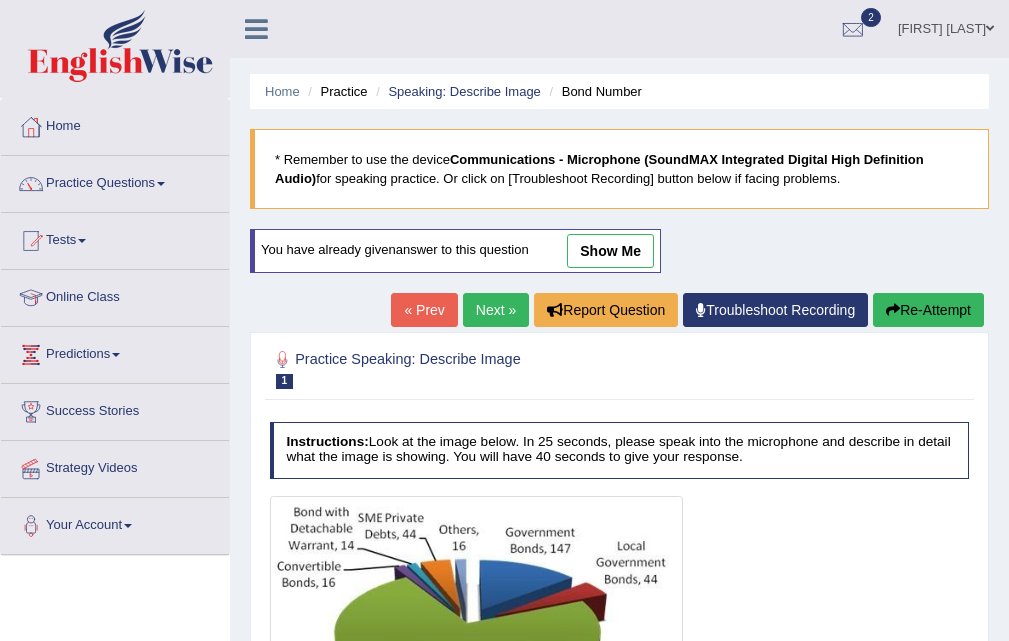 scroll, scrollTop: 0, scrollLeft: 0, axis: both 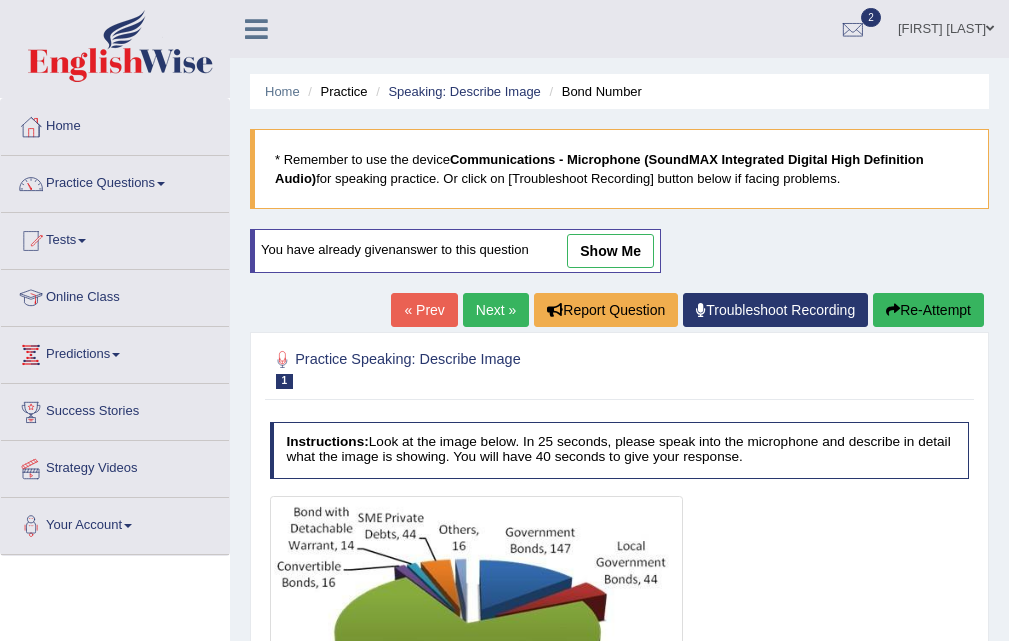 click on "Next »" at bounding box center [496, 310] 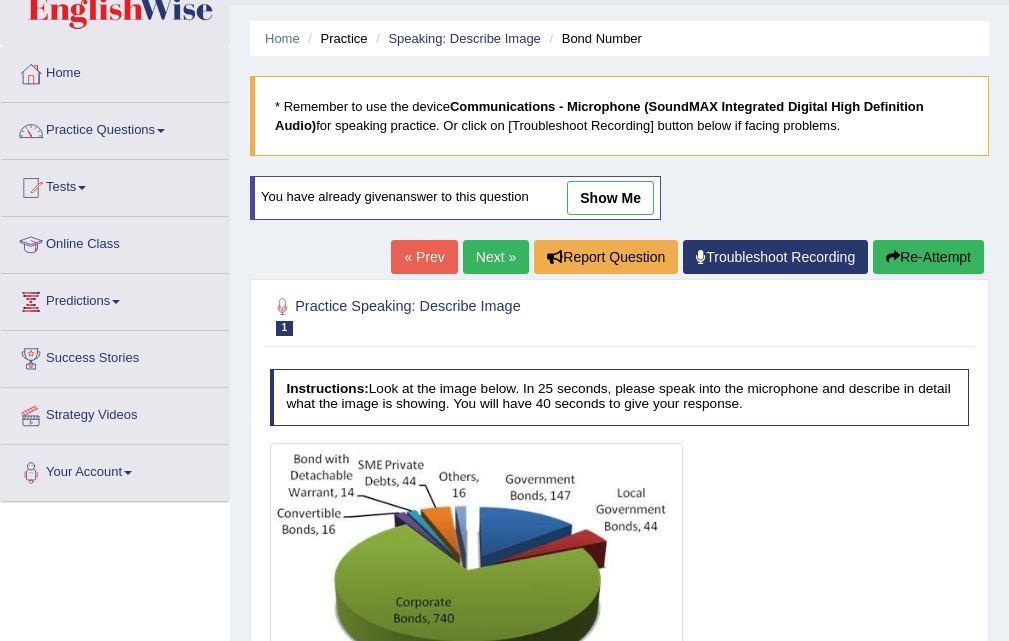 scroll, scrollTop: 100, scrollLeft: 0, axis: vertical 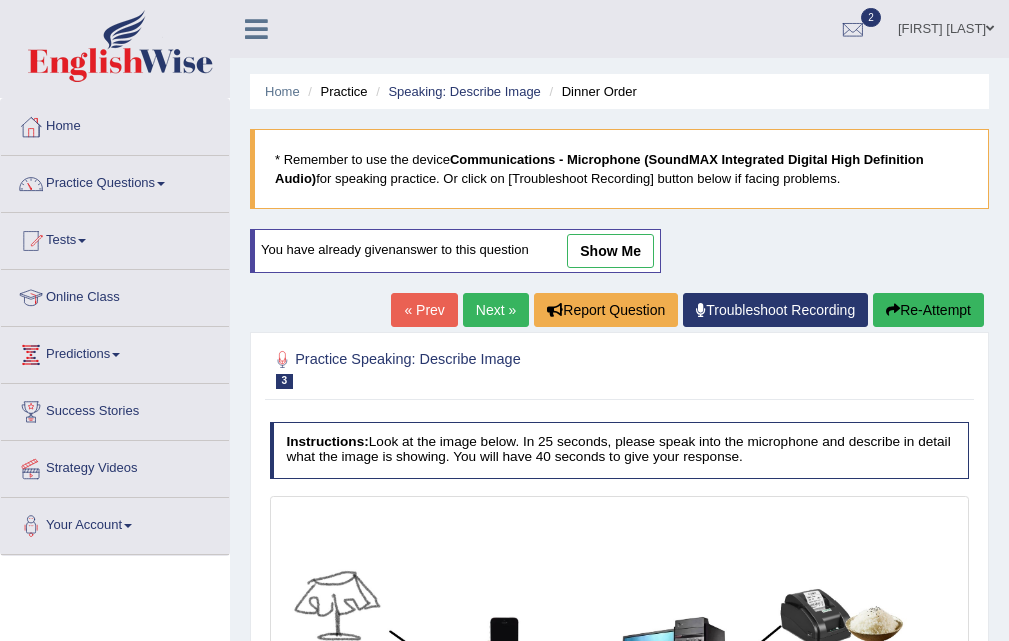 click on "Next »" at bounding box center (496, 310) 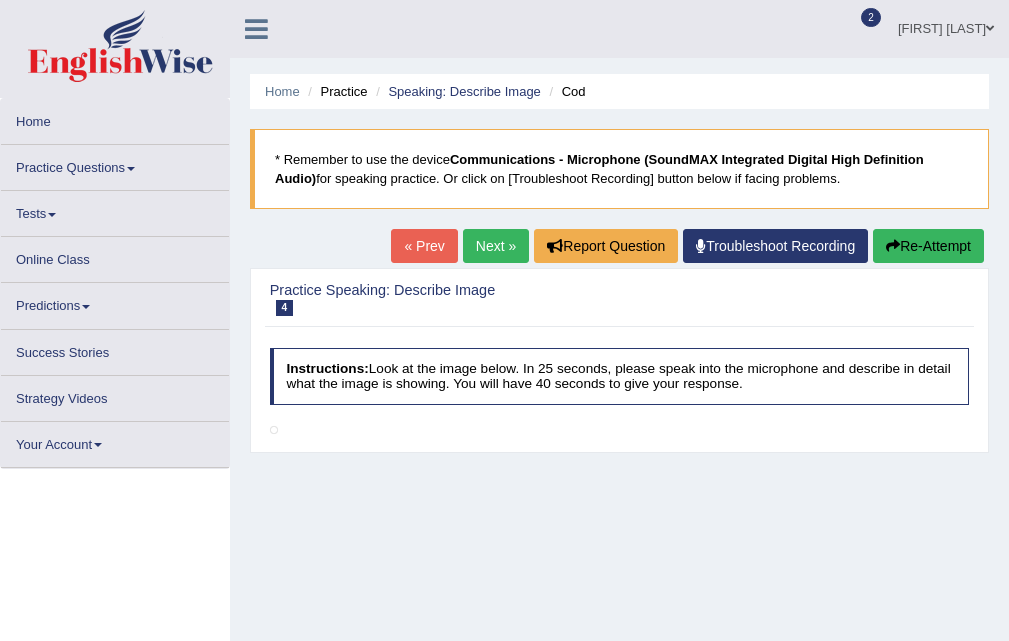scroll, scrollTop: 0, scrollLeft: 0, axis: both 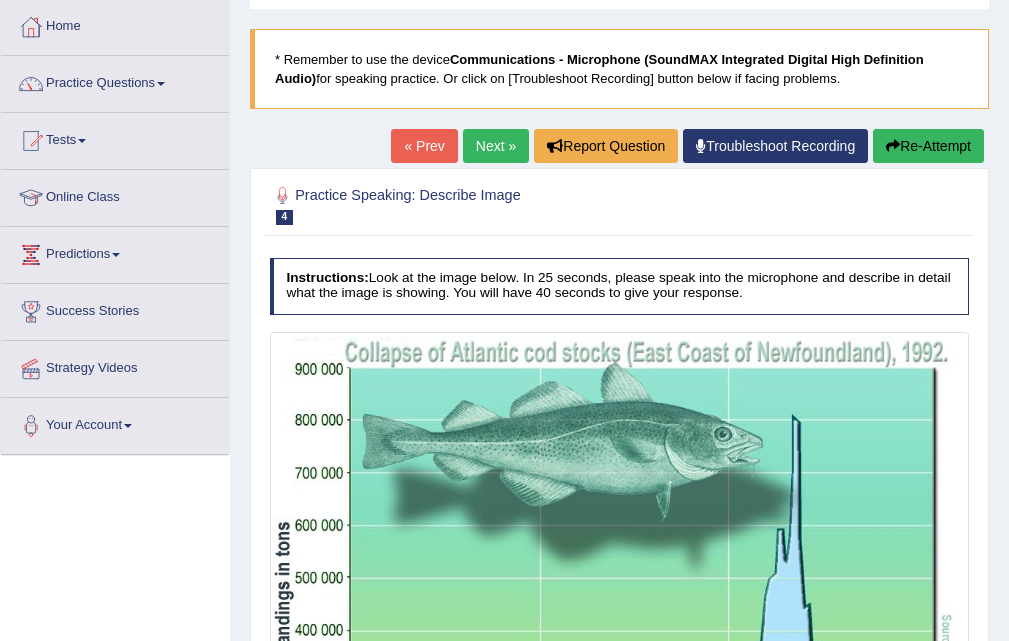click on "« Prev" at bounding box center (424, 146) 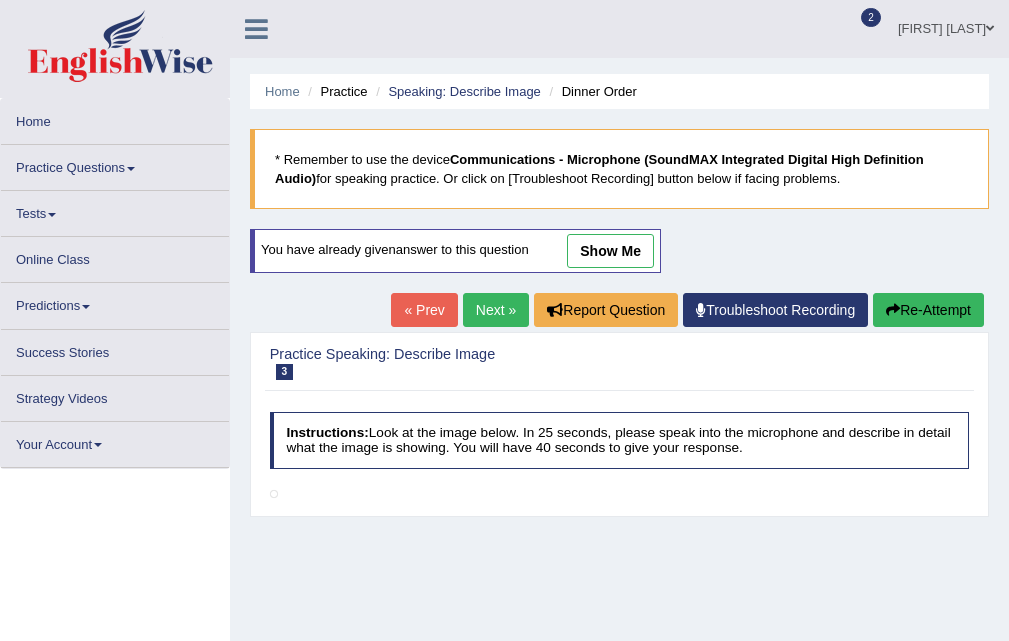 scroll, scrollTop: 200, scrollLeft: 0, axis: vertical 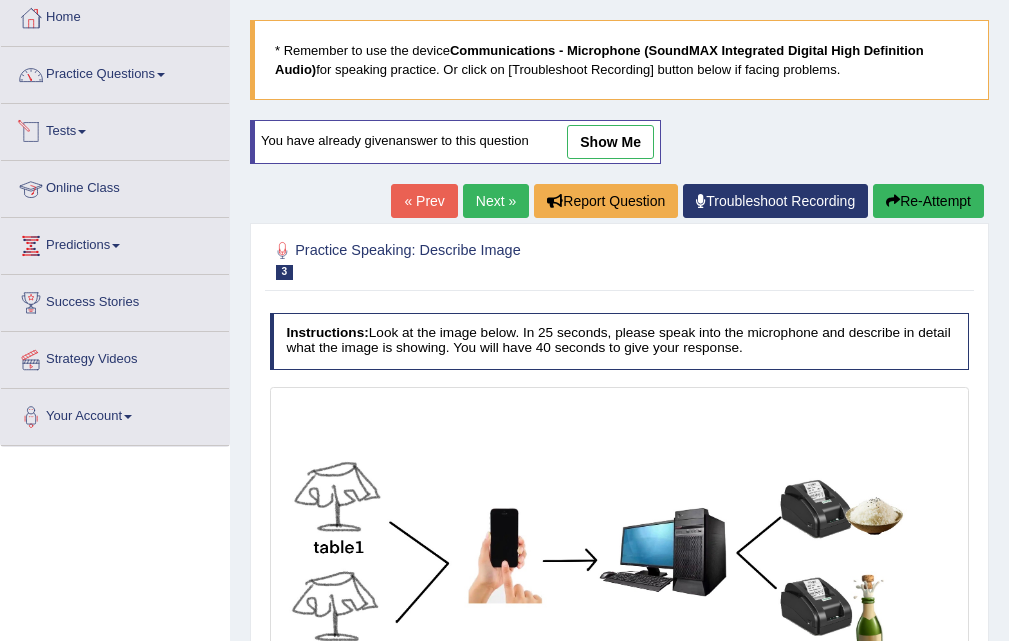 click on "Practice Questions" at bounding box center [115, 72] 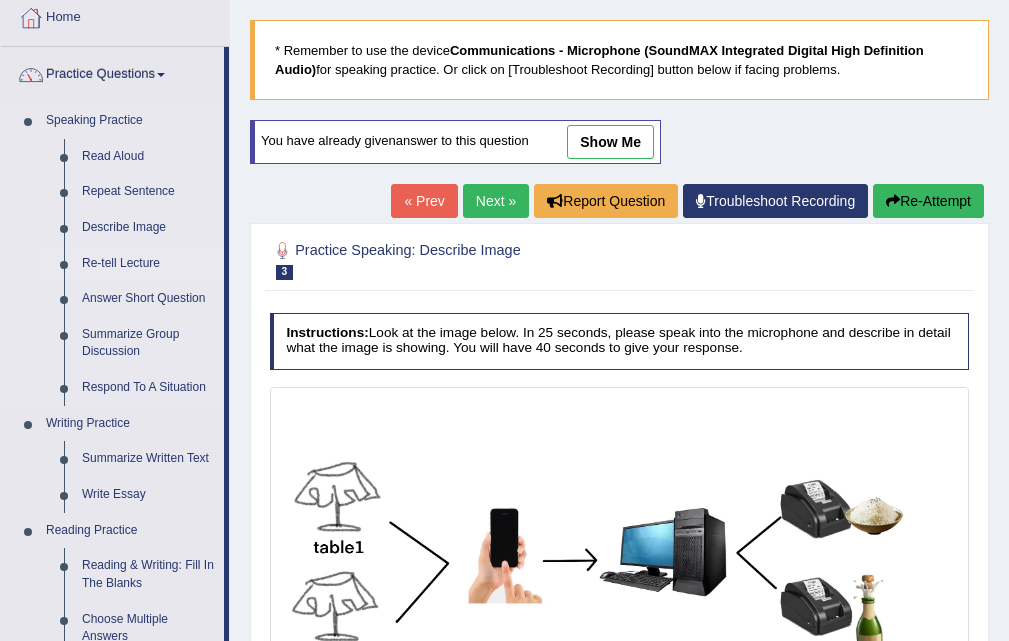 click on "Re-tell Lecture" at bounding box center (148, 264) 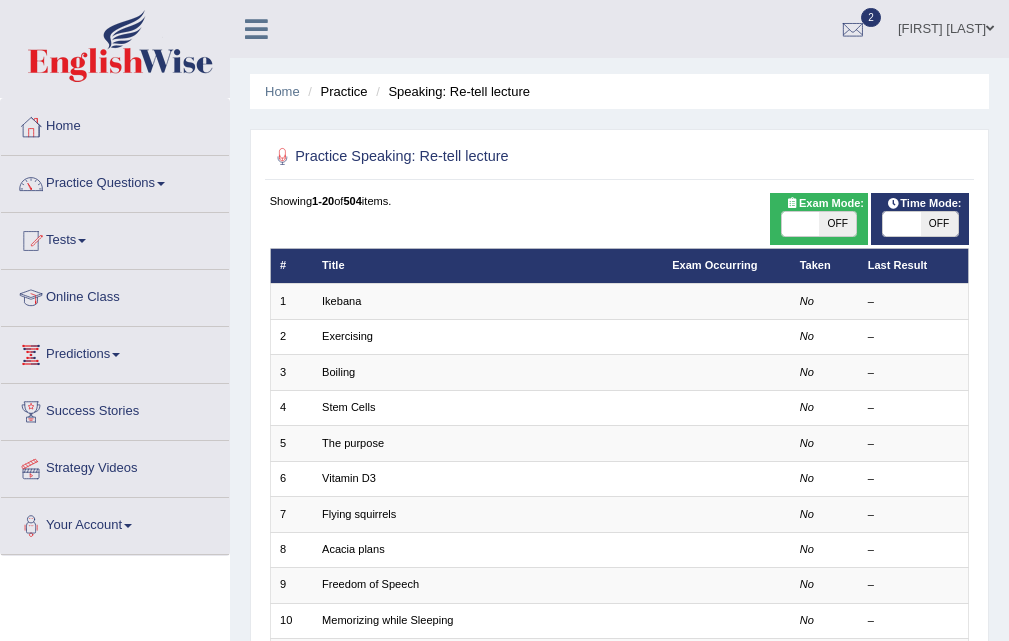scroll, scrollTop: 0, scrollLeft: 0, axis: both 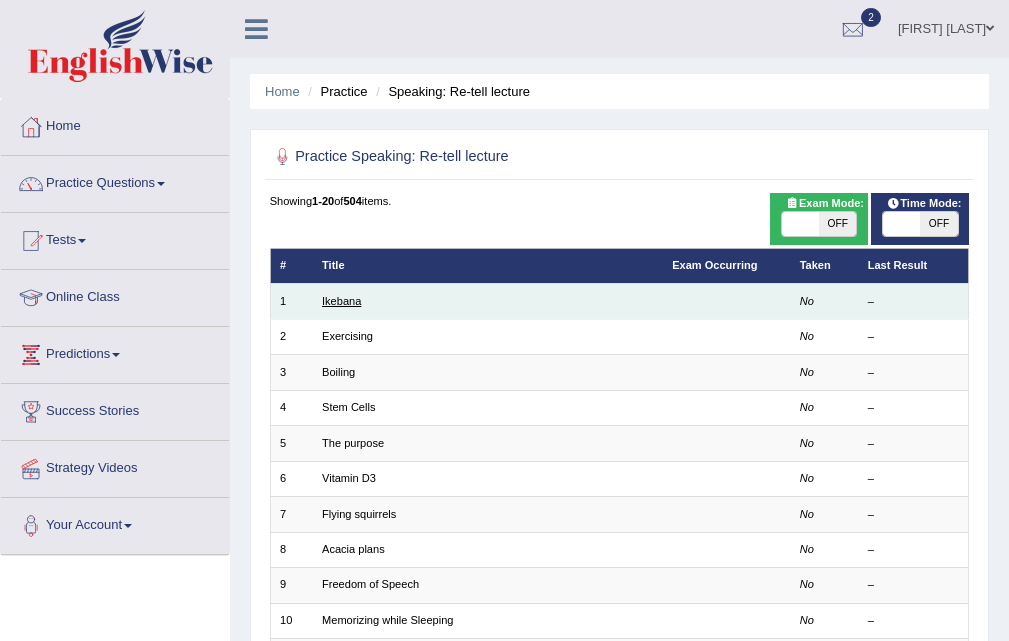 click on "Ikebana" at bounding box center [341, 301] 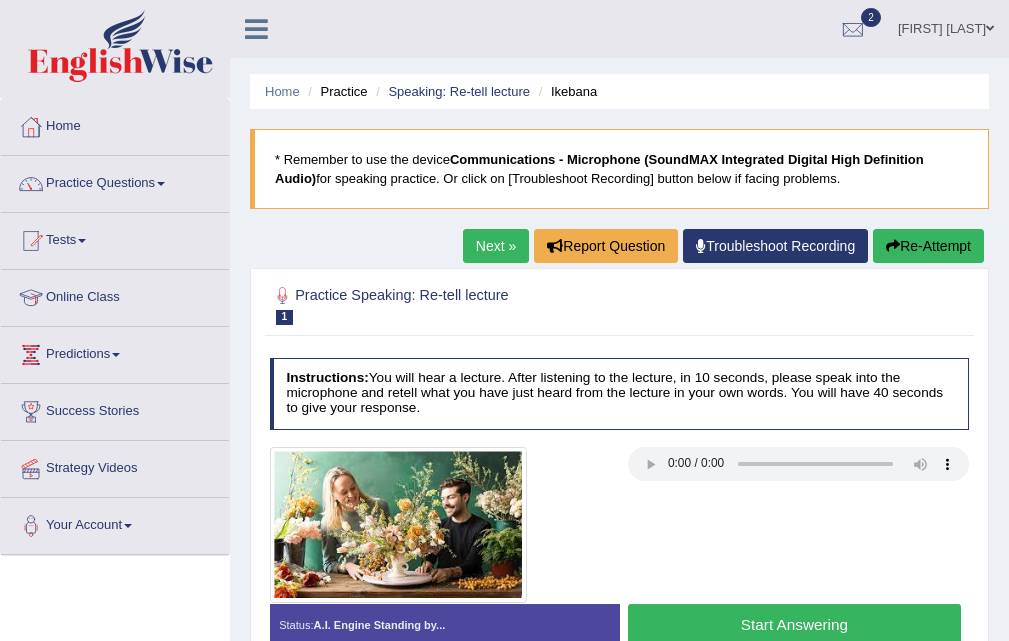 scroll, scrollTop: 300, scrollLeft: 0, axis: vertical 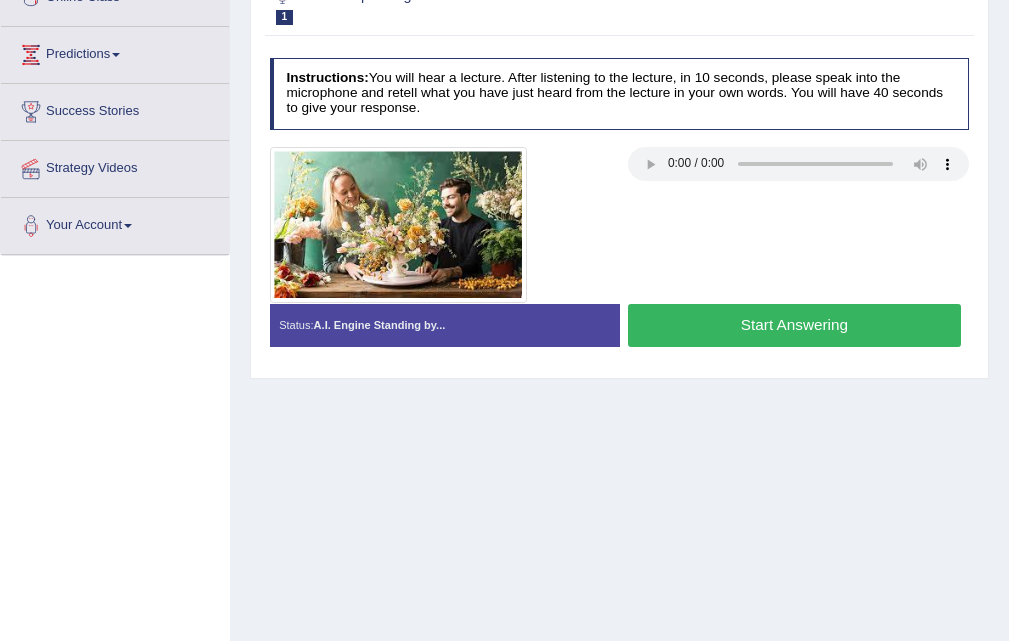 type 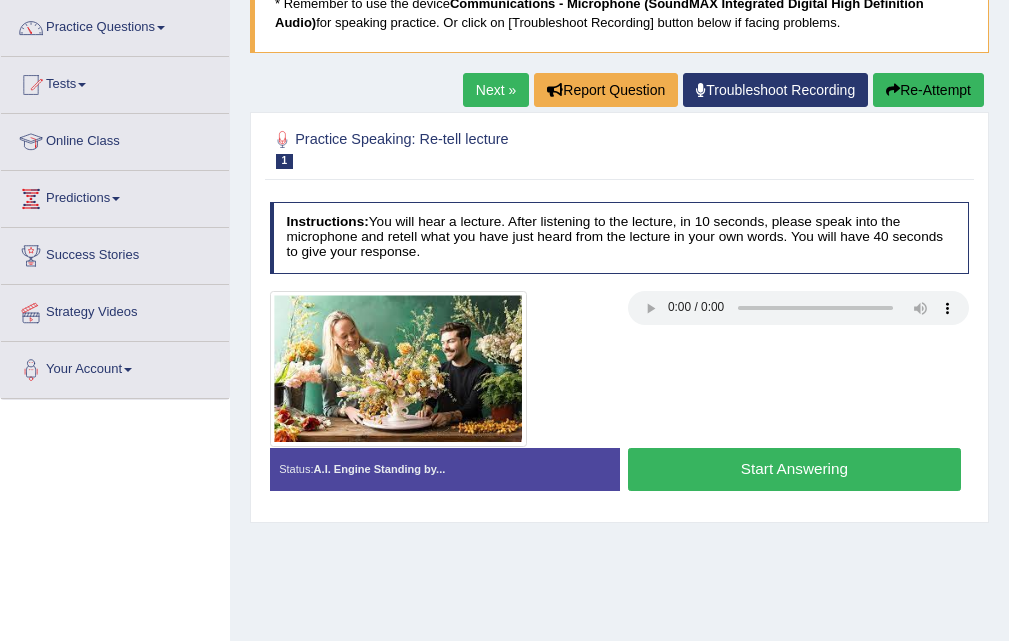 scroll, scrollTop: 0, scrollLeft: 0, axis: both 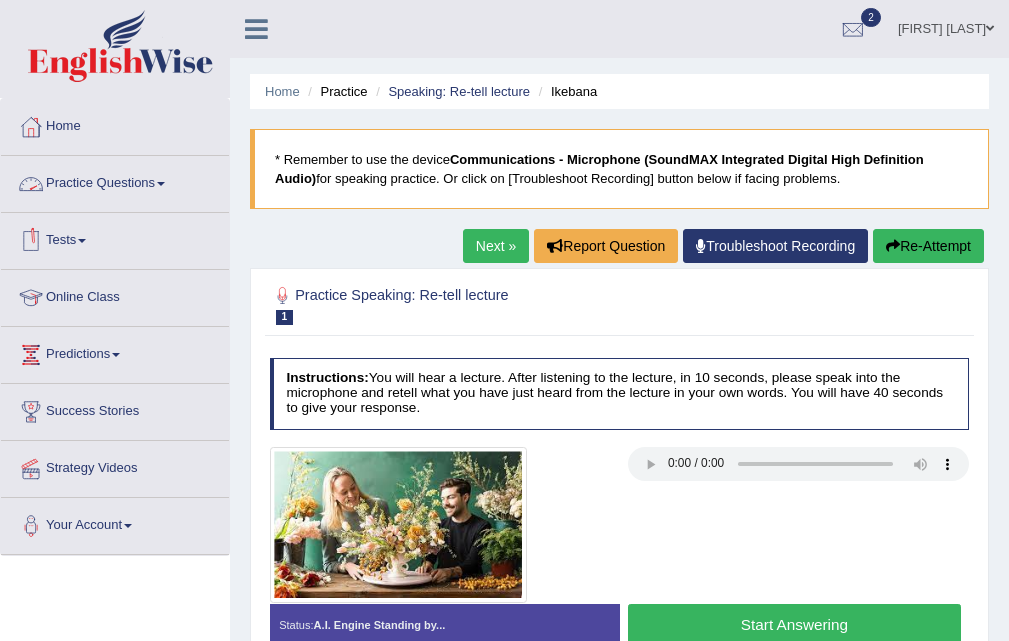 click on "Practice Questions" at bounding box center [115, 181] 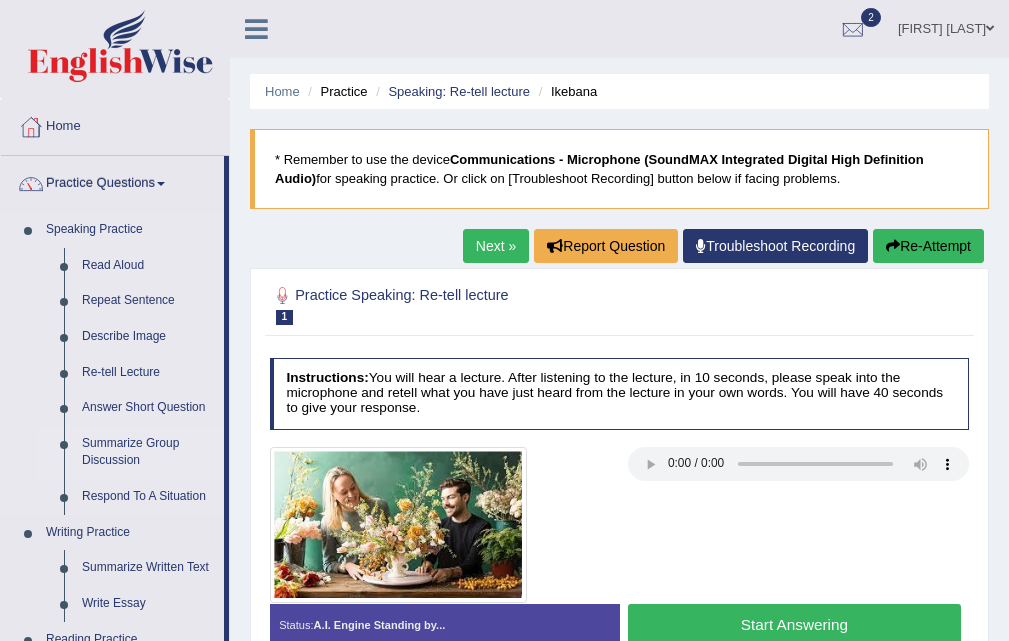 click on "Summarize Group Discussion" at bounding box center [148, 452] 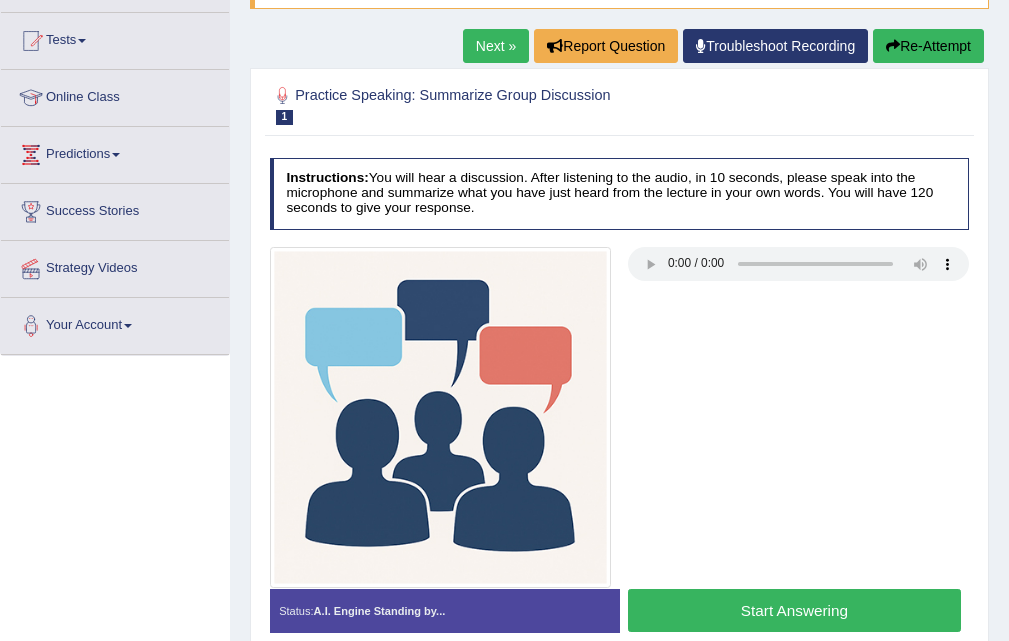 scroll, scrollTop: 200, scrollLeft: 0, axis: vertical 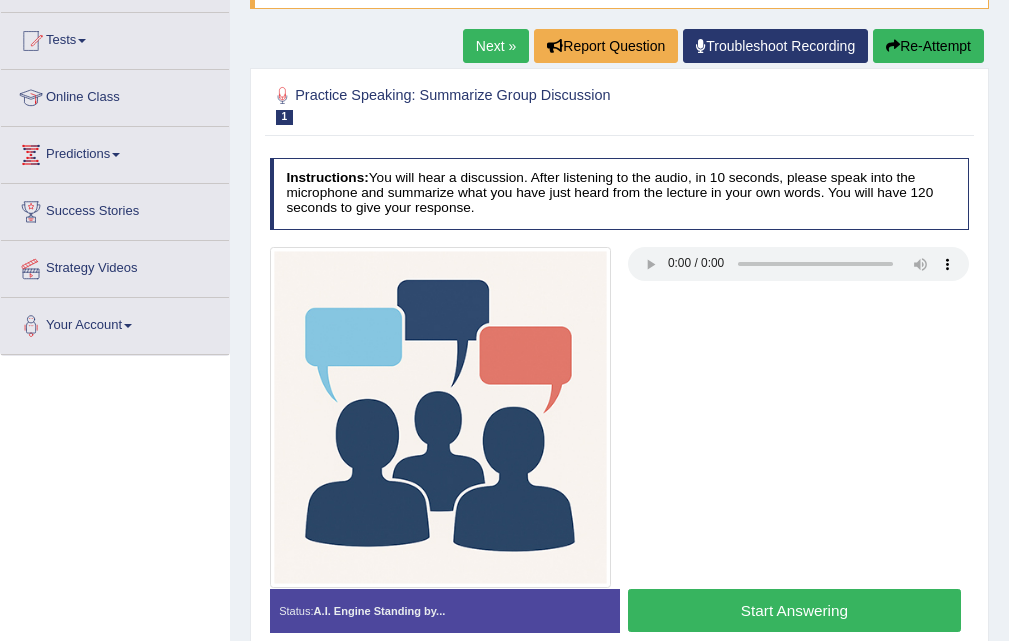 type 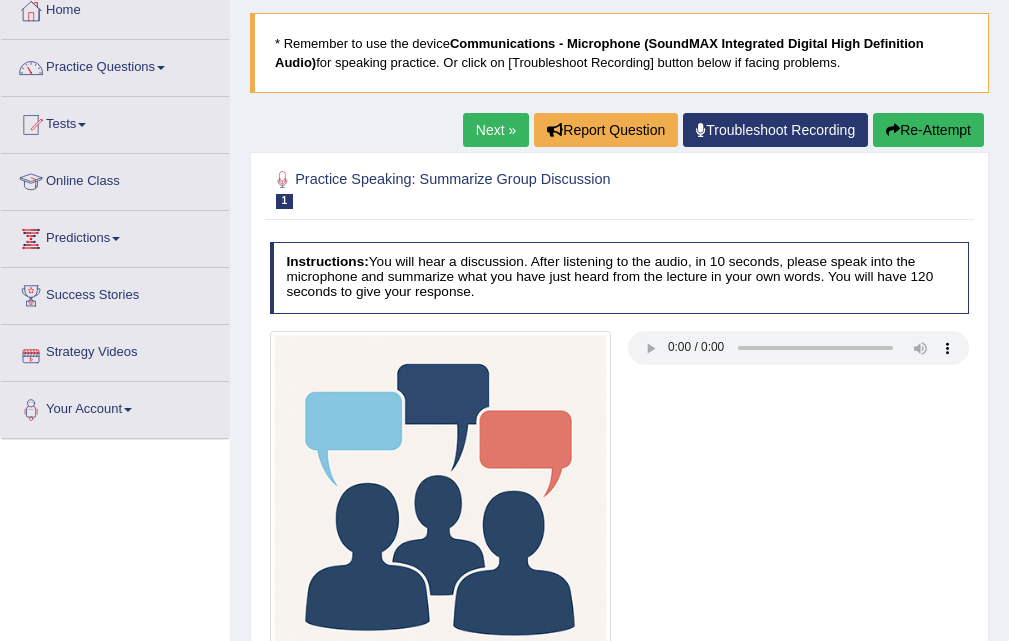 scroll, scrollTop: 0, scrollLeft: 0, axis: both 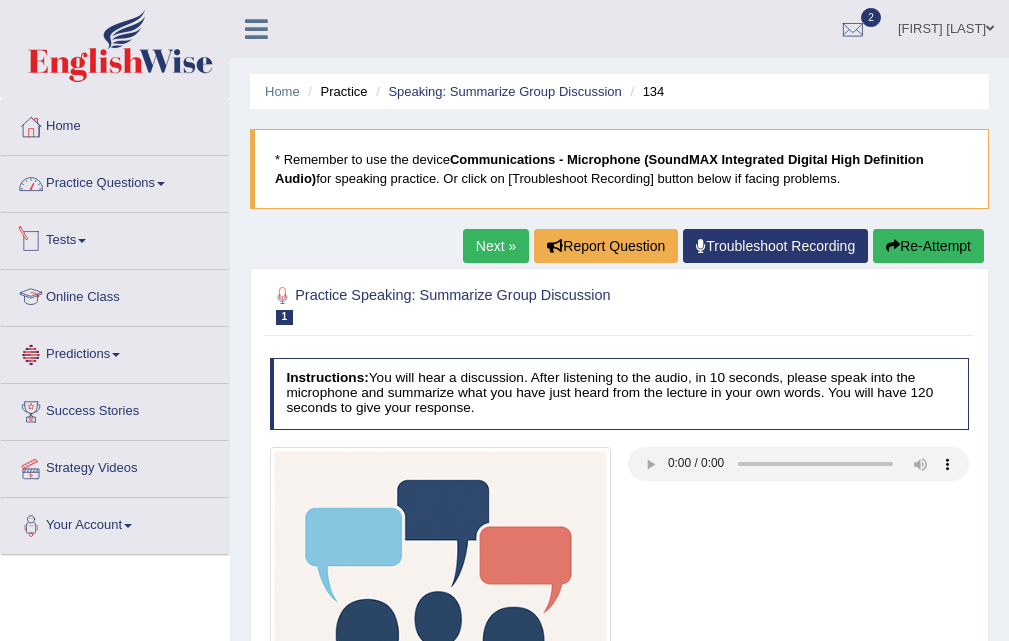 click on "Practice Questions" at bounding box center (115, 181) 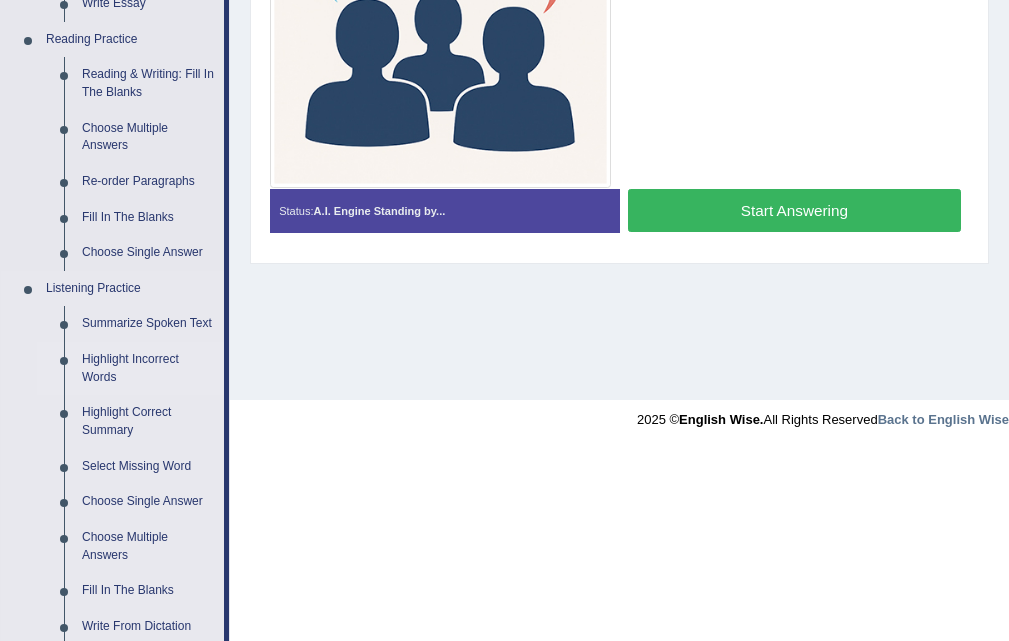 scroll, scrollTop: 300, scrollLeft: 0, axis: vertical 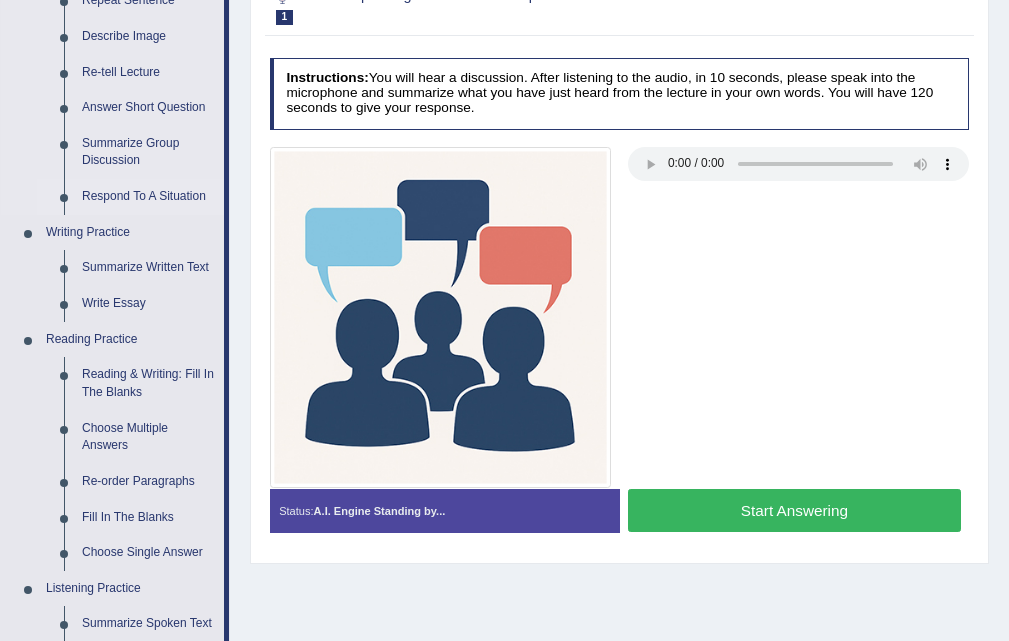 click on "Respond To A Situation" at bounding box center (148, 197) 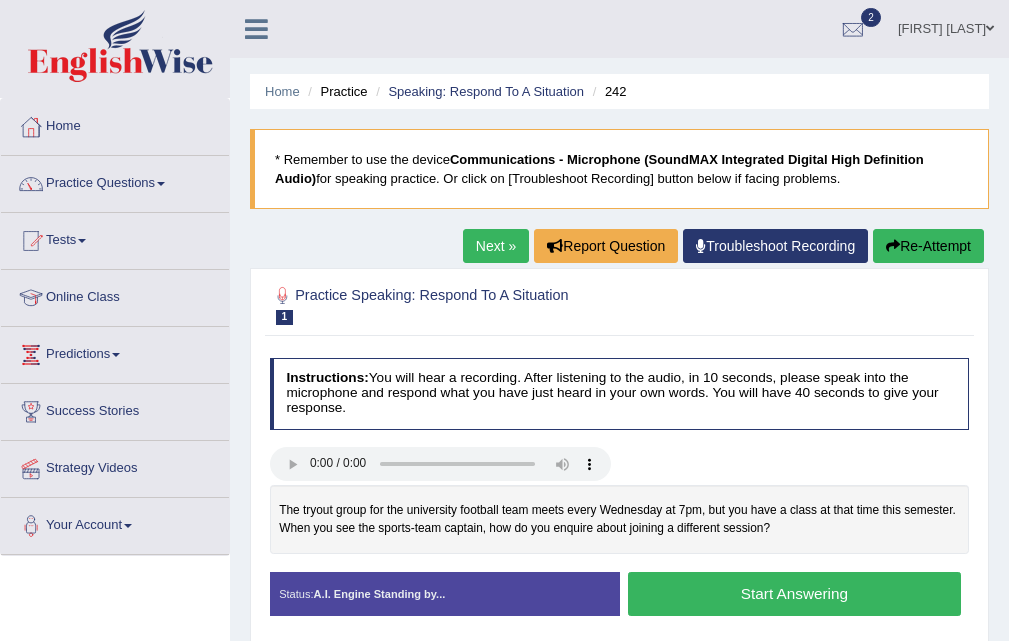scroll, scrollTop: 200, scrollLeft: 0, axis: vertical 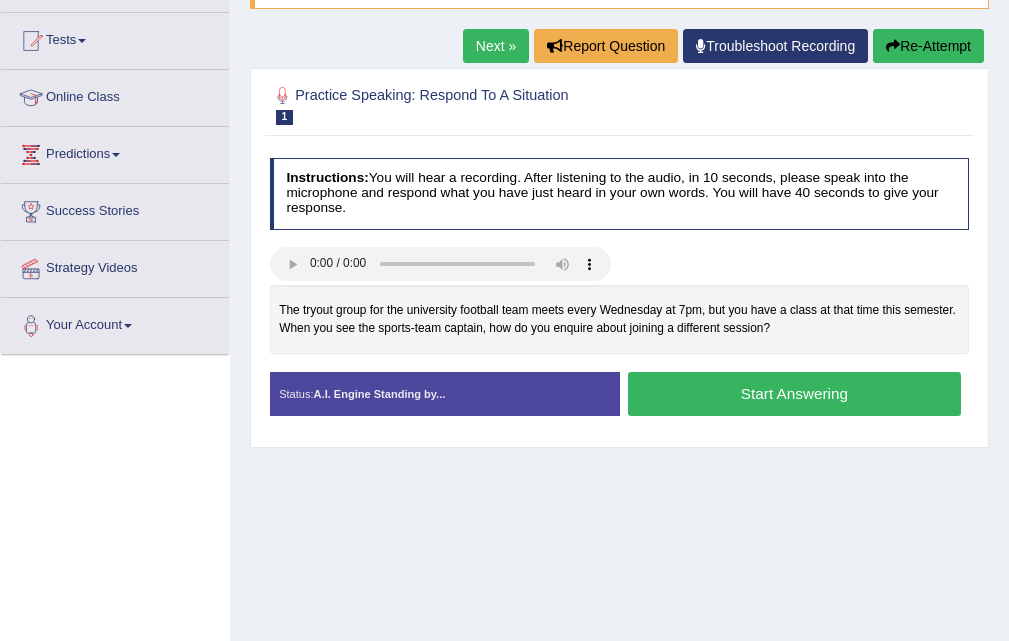 click on "Next »" at bounding box center [496, 46] 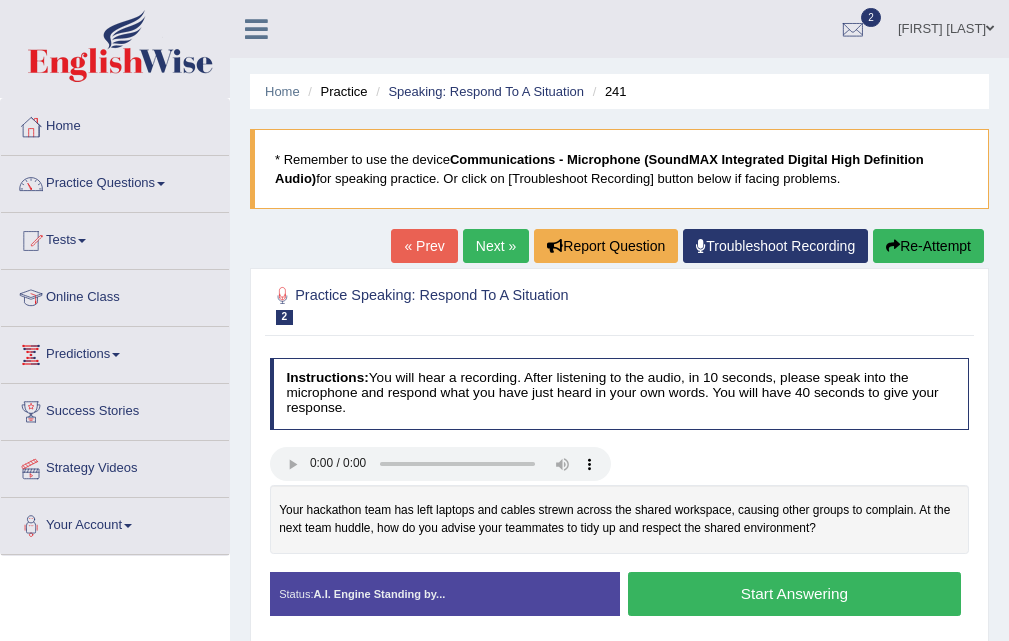 scroll, scrollTop: 0, scrollLeft: 0, axis: both 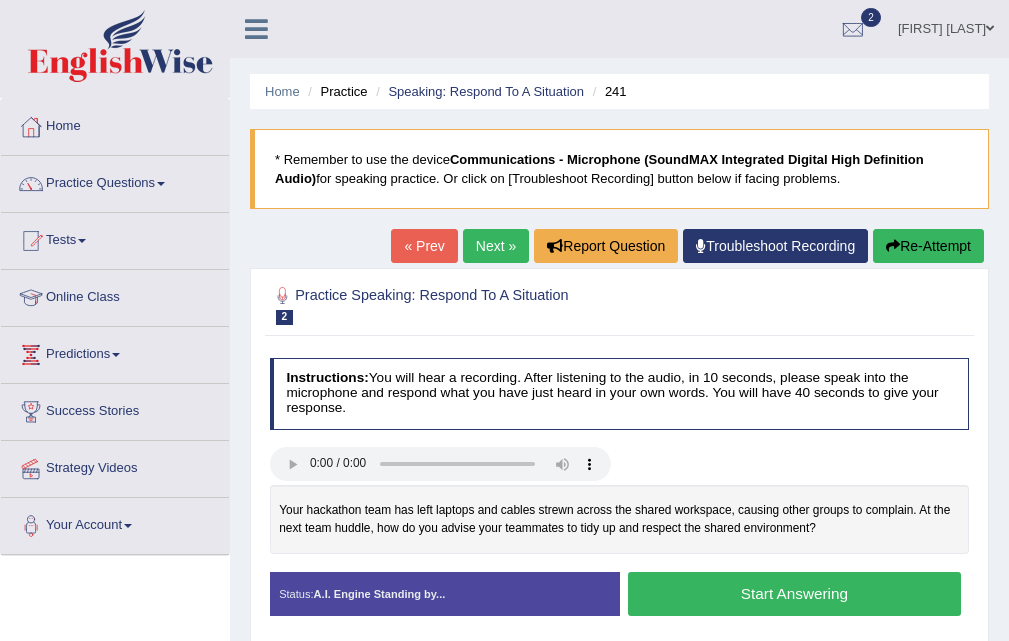 click on "Next »" at bounding box center (496, 246) 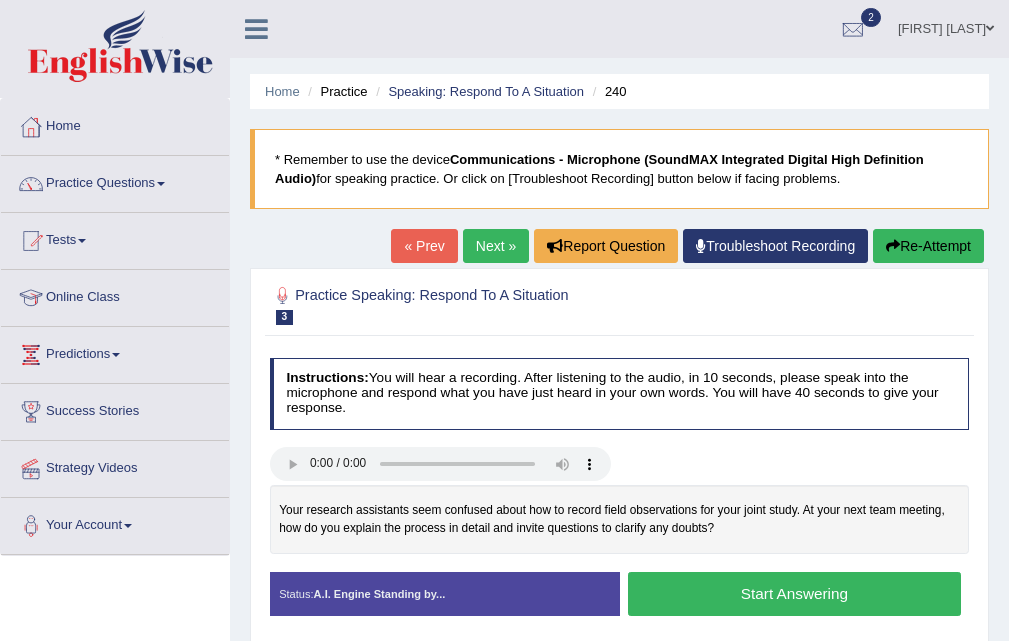scroll, scrollTop: 0, scrollLeft: 0, axis: both 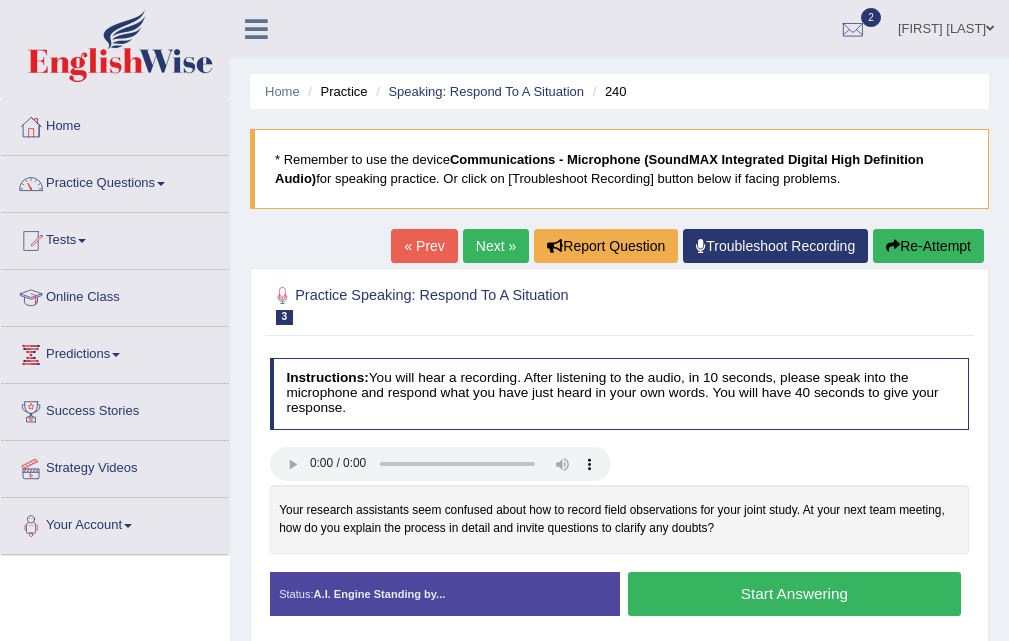 click on "Next »" at bounding box center (496, 246) 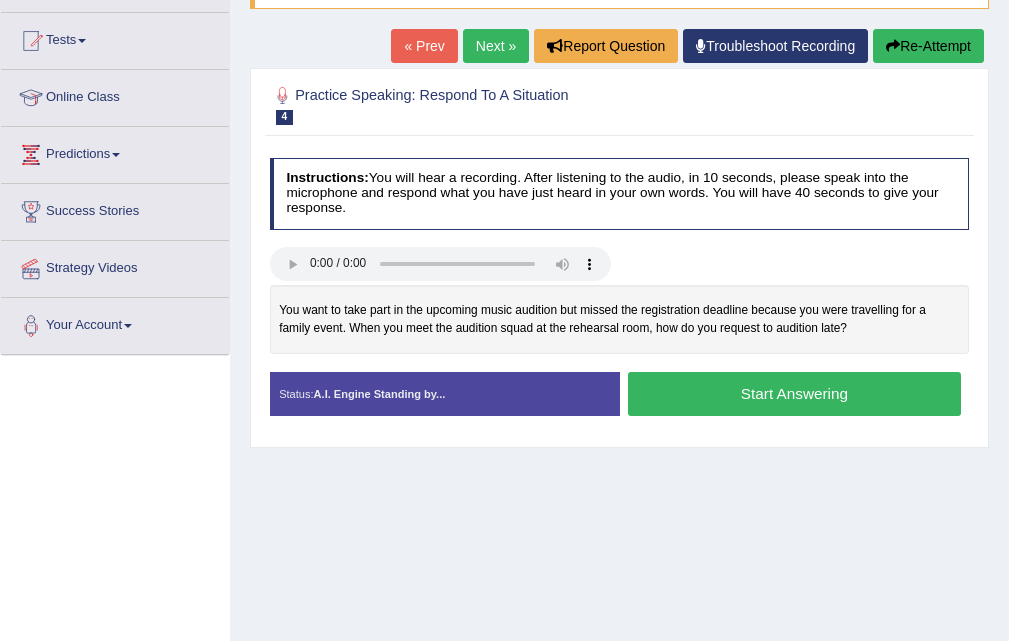 scroll, scrollTop: 200, scrollLeft: 0, axis: vertical 